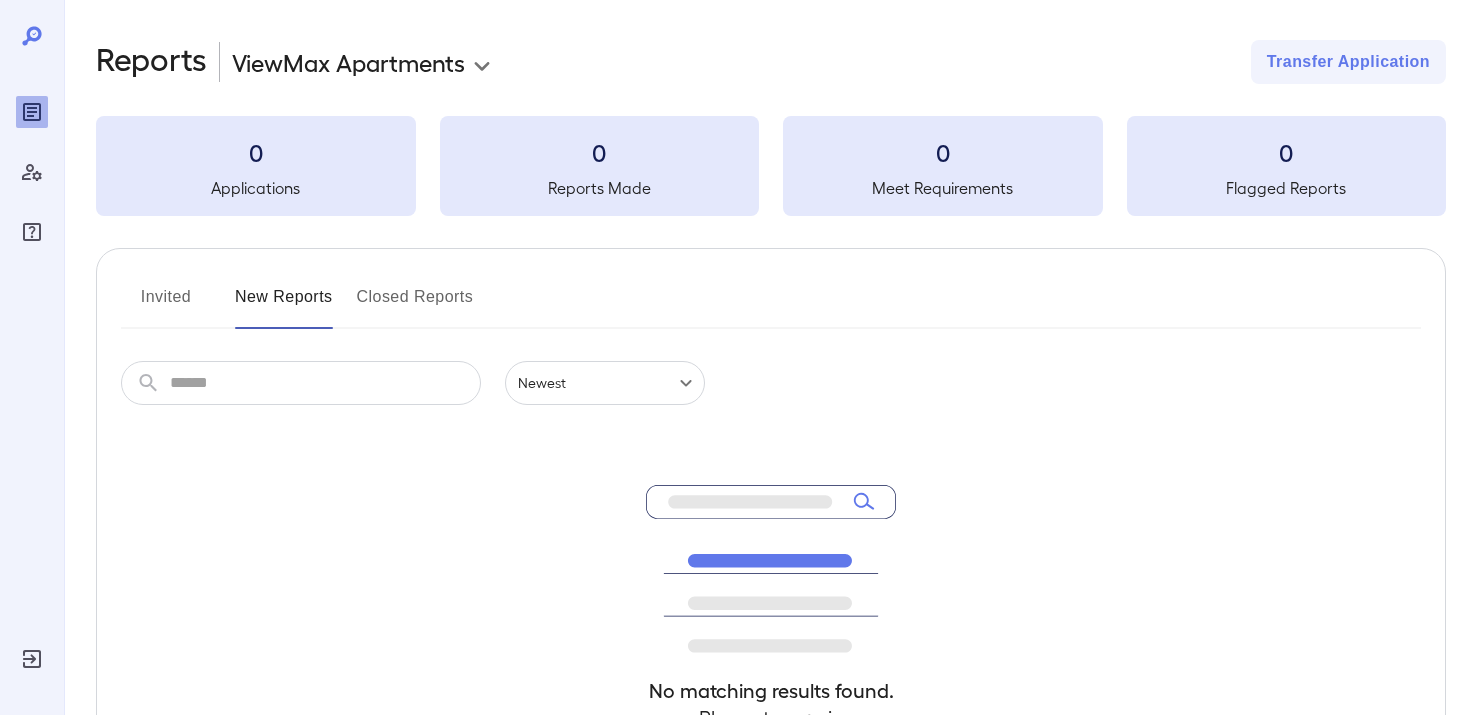 scroll, scrollTop: 0, scrollLeft: 0, axis: both 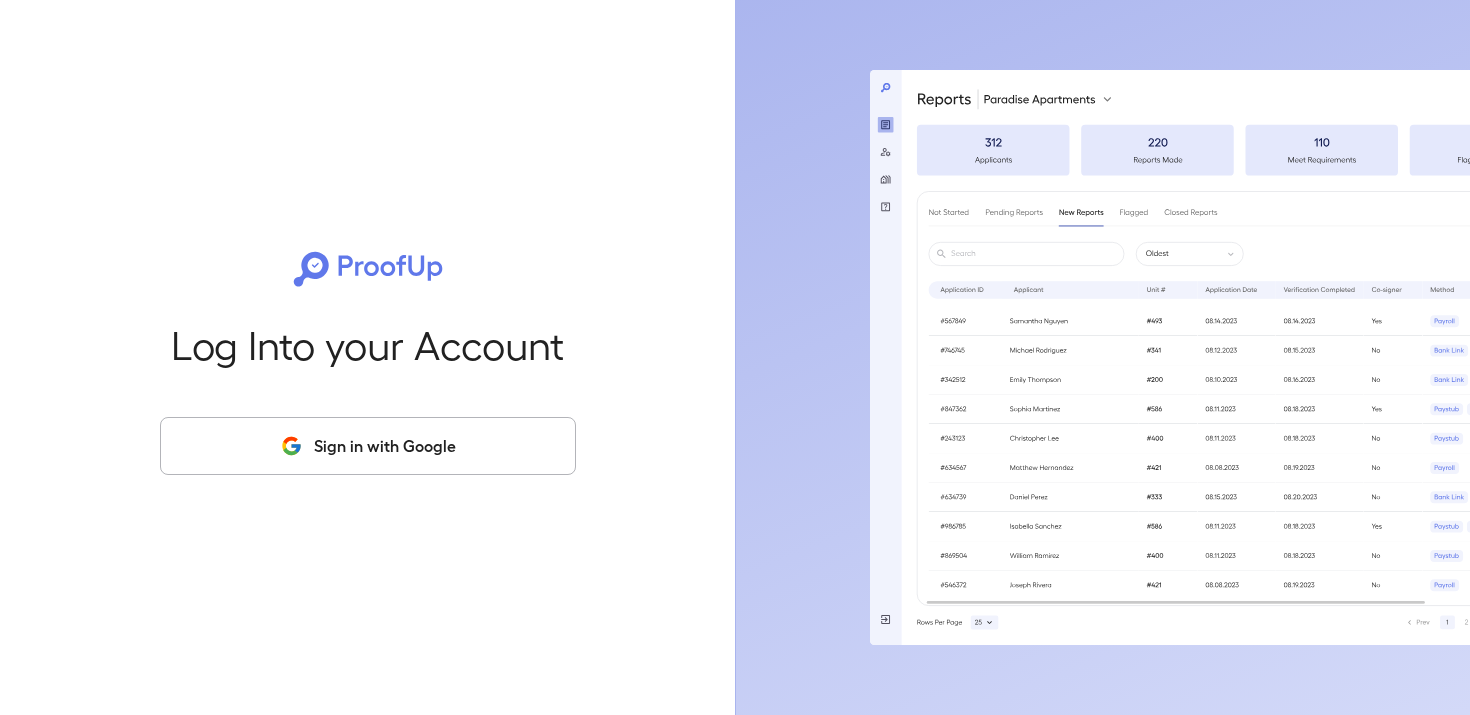 click on "Sign in with Google" at bounding box center (368, 446) 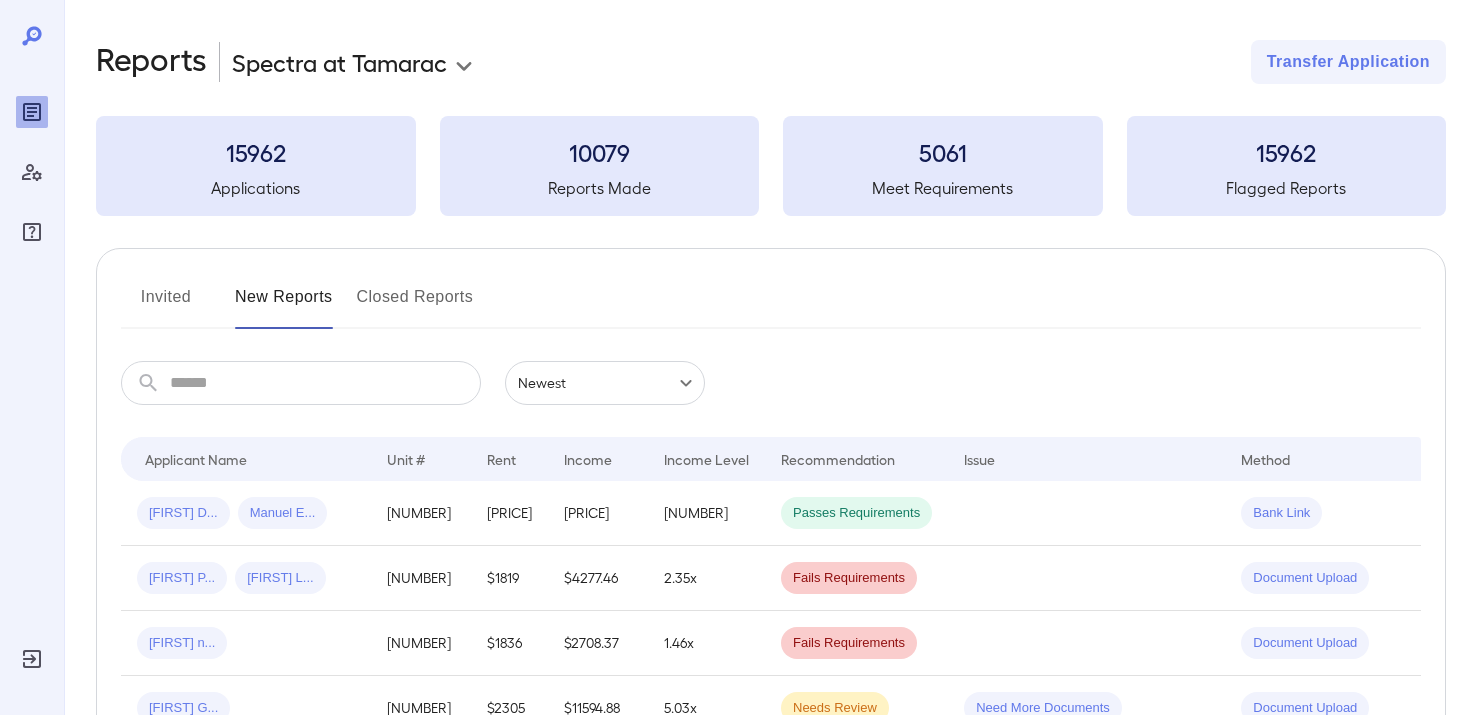 click on "**********" at bounding box center (771, 775) 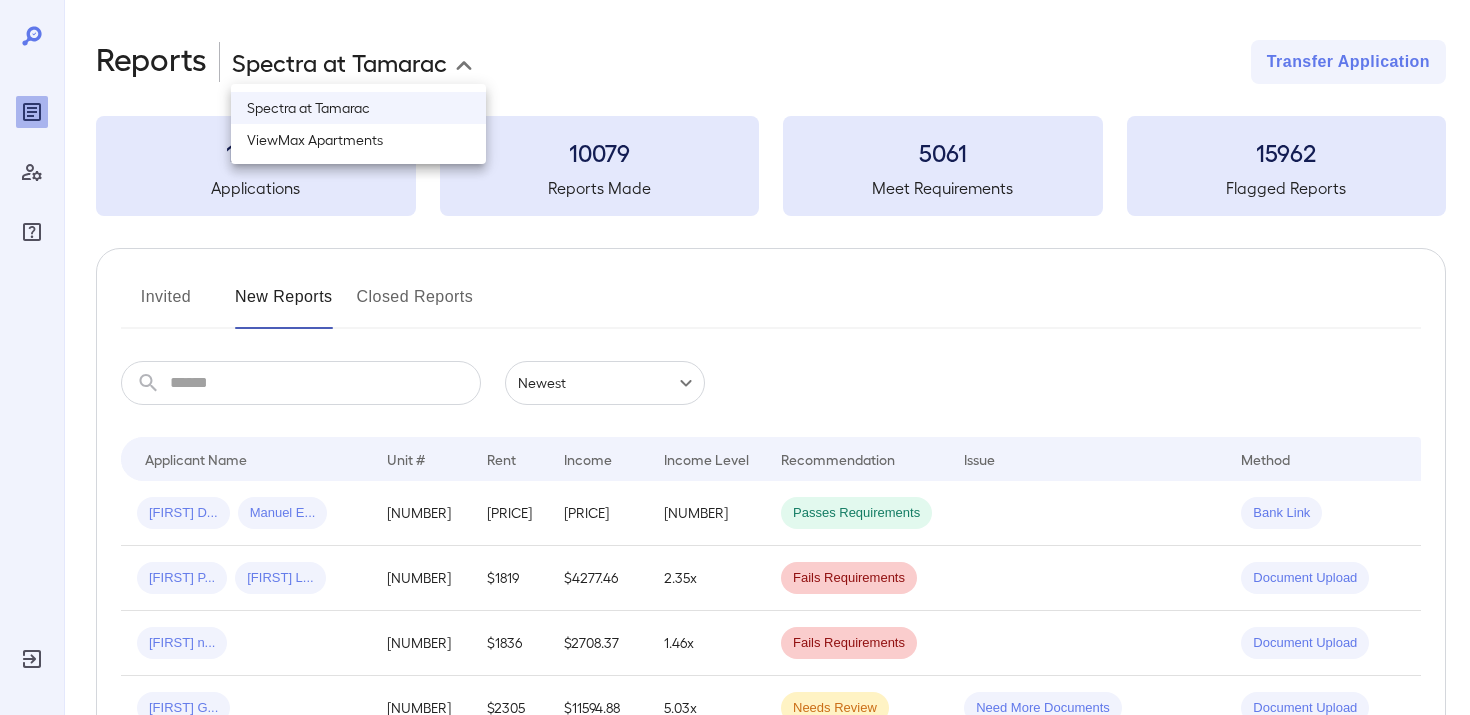 click on "ViewMax Apartments" at bounding box center (358, 140) 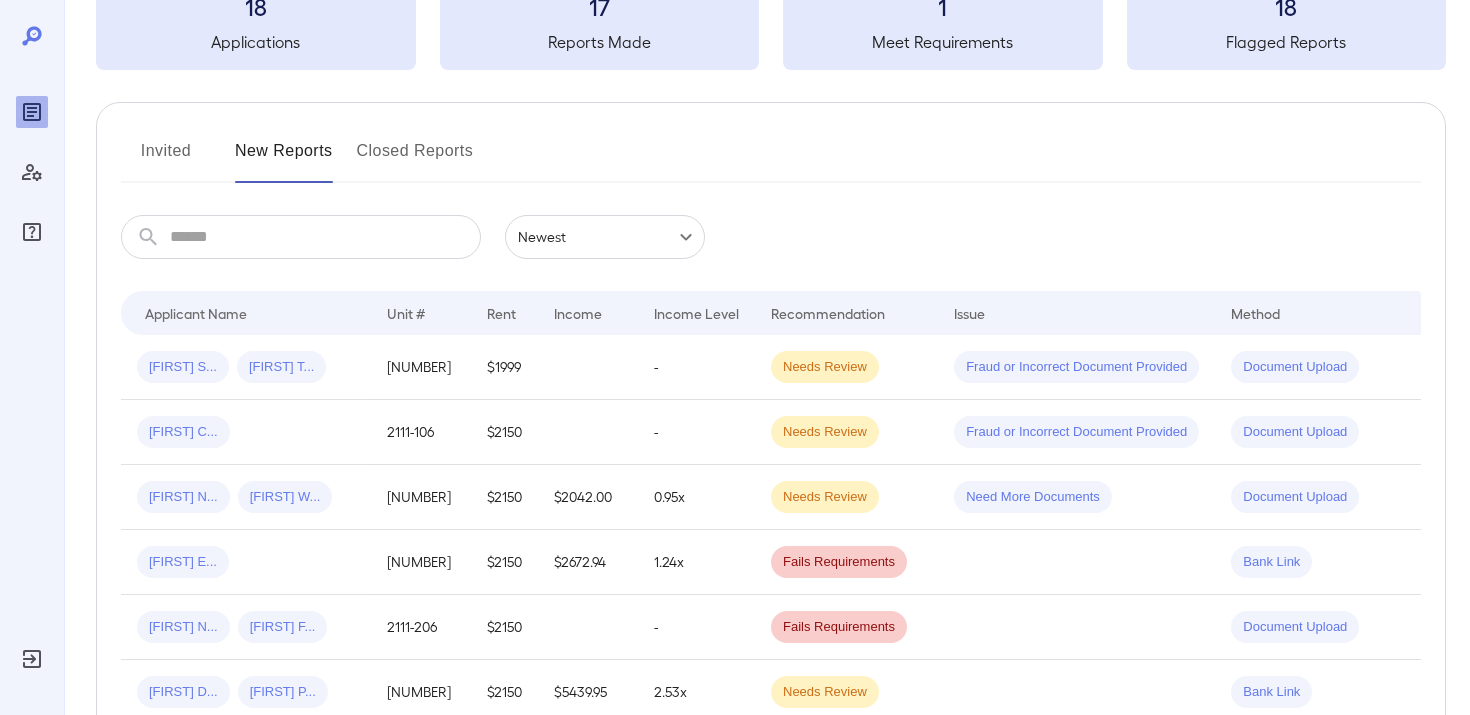 scroll, scrollTop: 132, scrollLeft: 0, axis: vertical 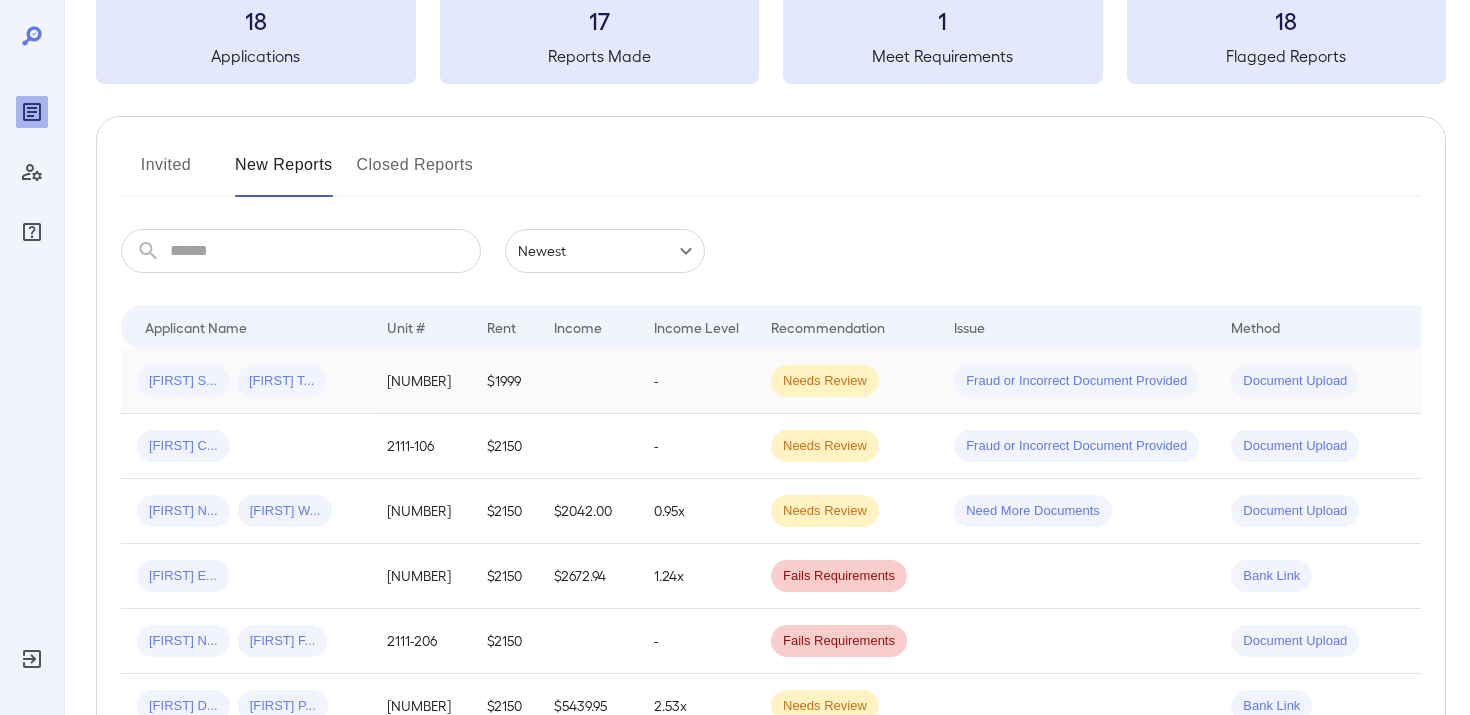 click on "-" at bounding box center [696, 381] 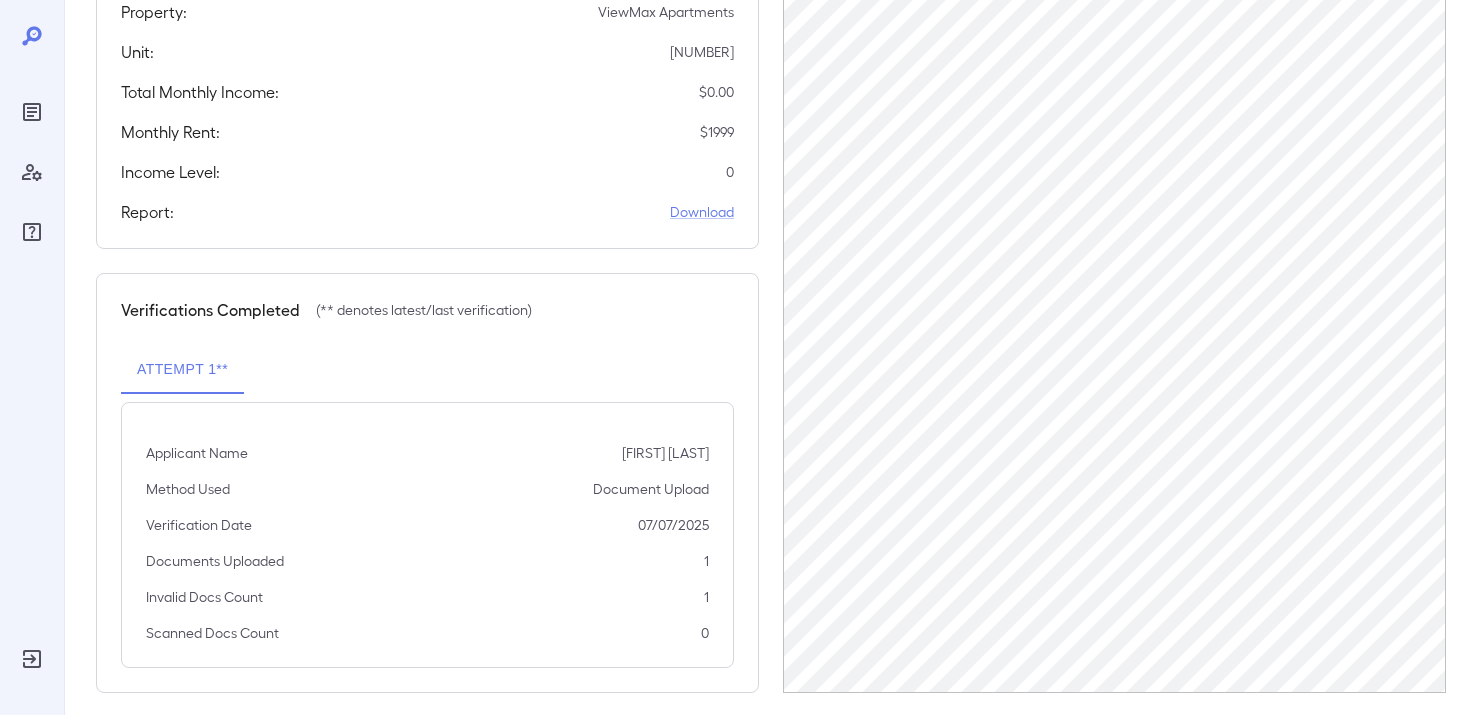 scroll, scrollTop: 0, scrollLeft: 0, axis: both 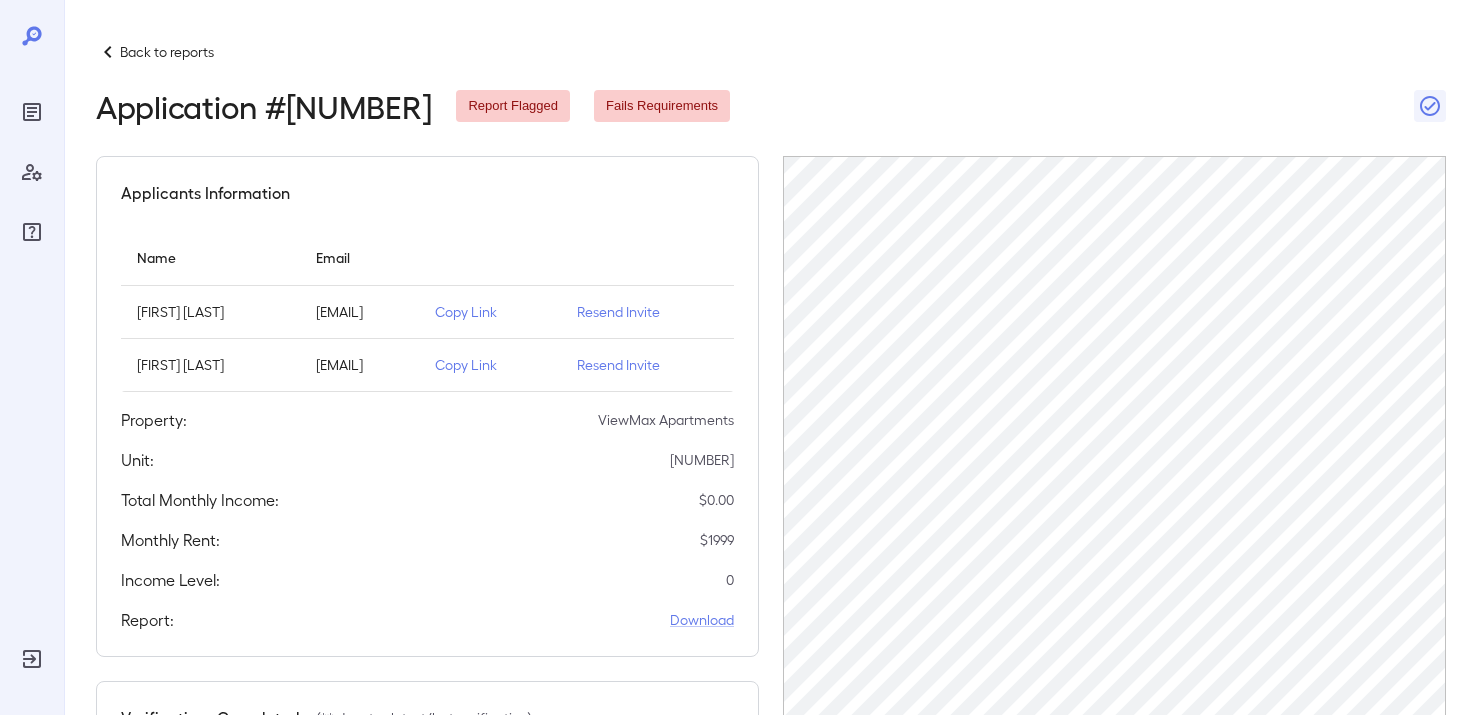 click on "Back to reports Application # [NUMBER] Reports Flagged Fails Requirements" at bounding box center [771, 82] 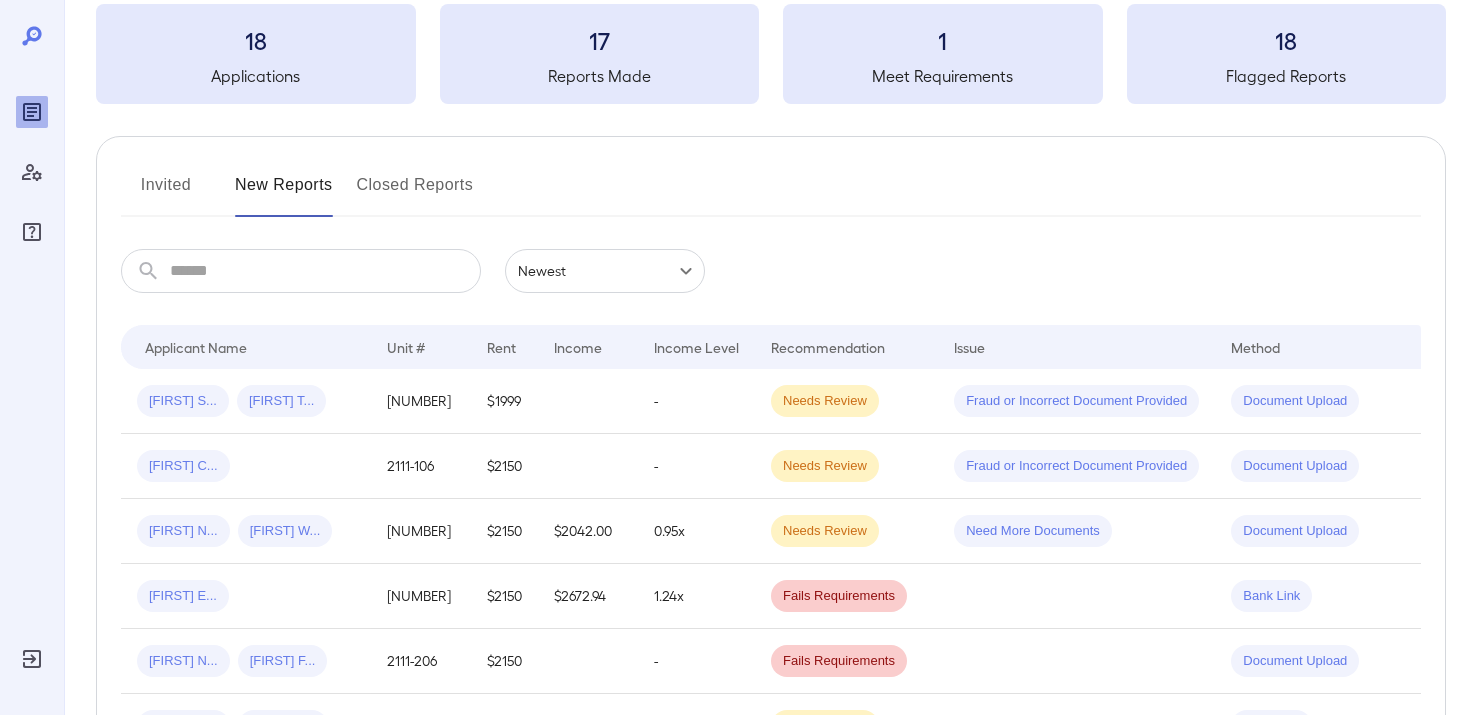 scroll, scrollTop: 114, scrollLeft: 0, axis: vertical 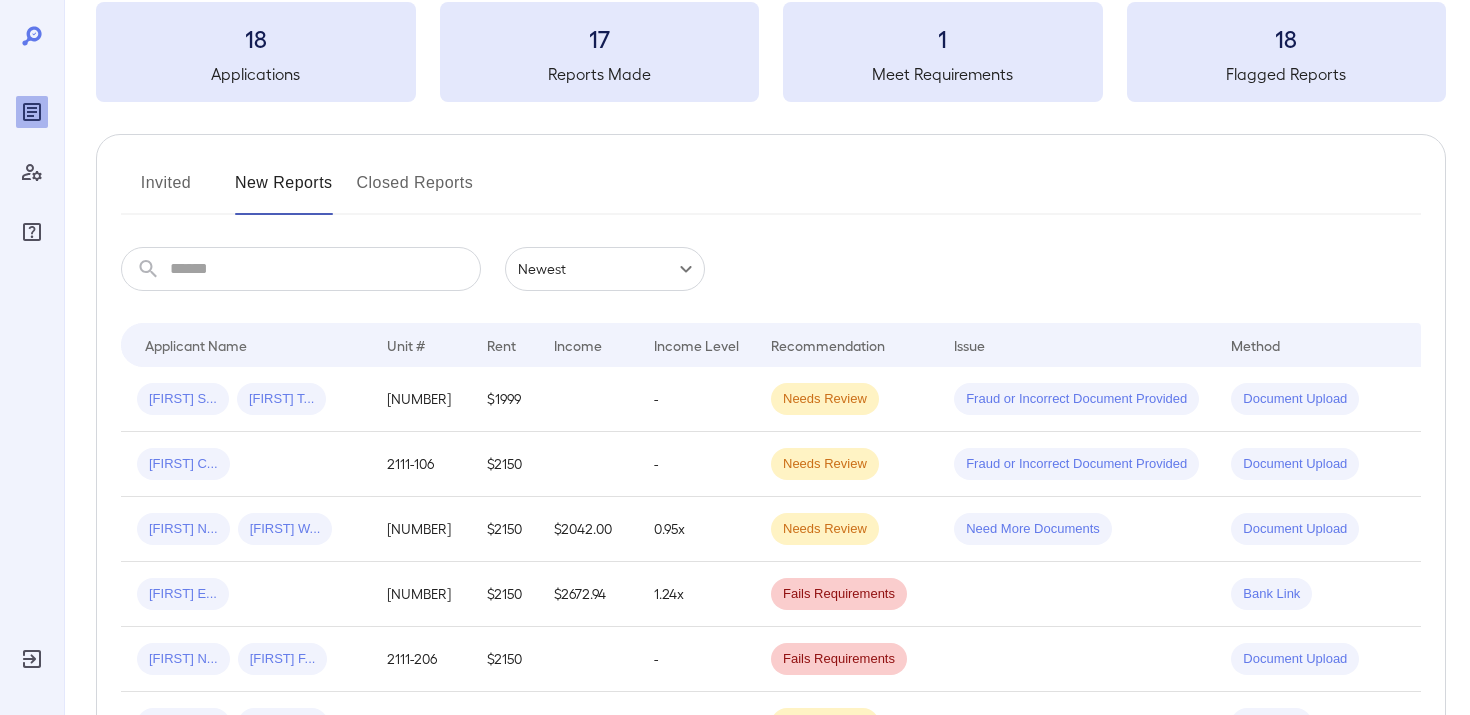 click on "New Reports" at bounding box center (284, 191) 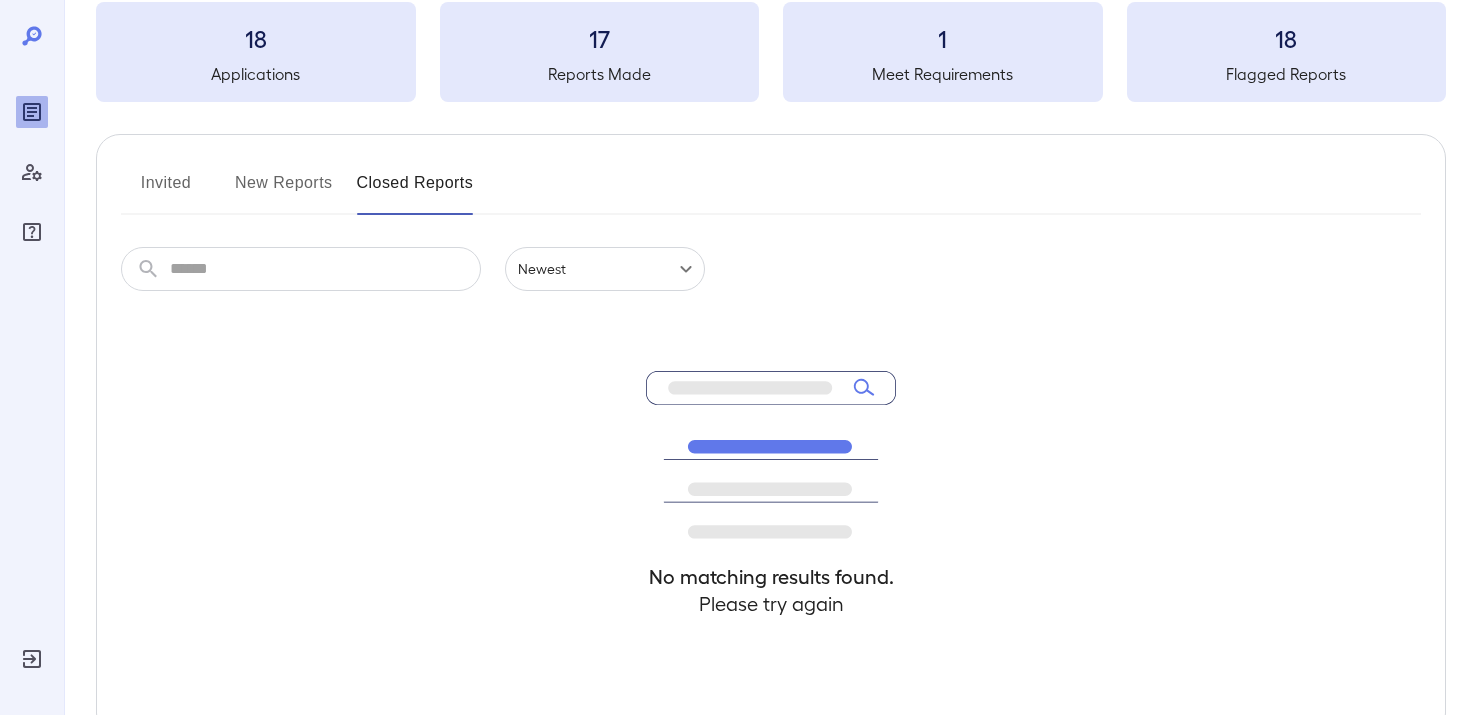 scroll, scrollTop: 0, scrollLeft: 0, axis: both 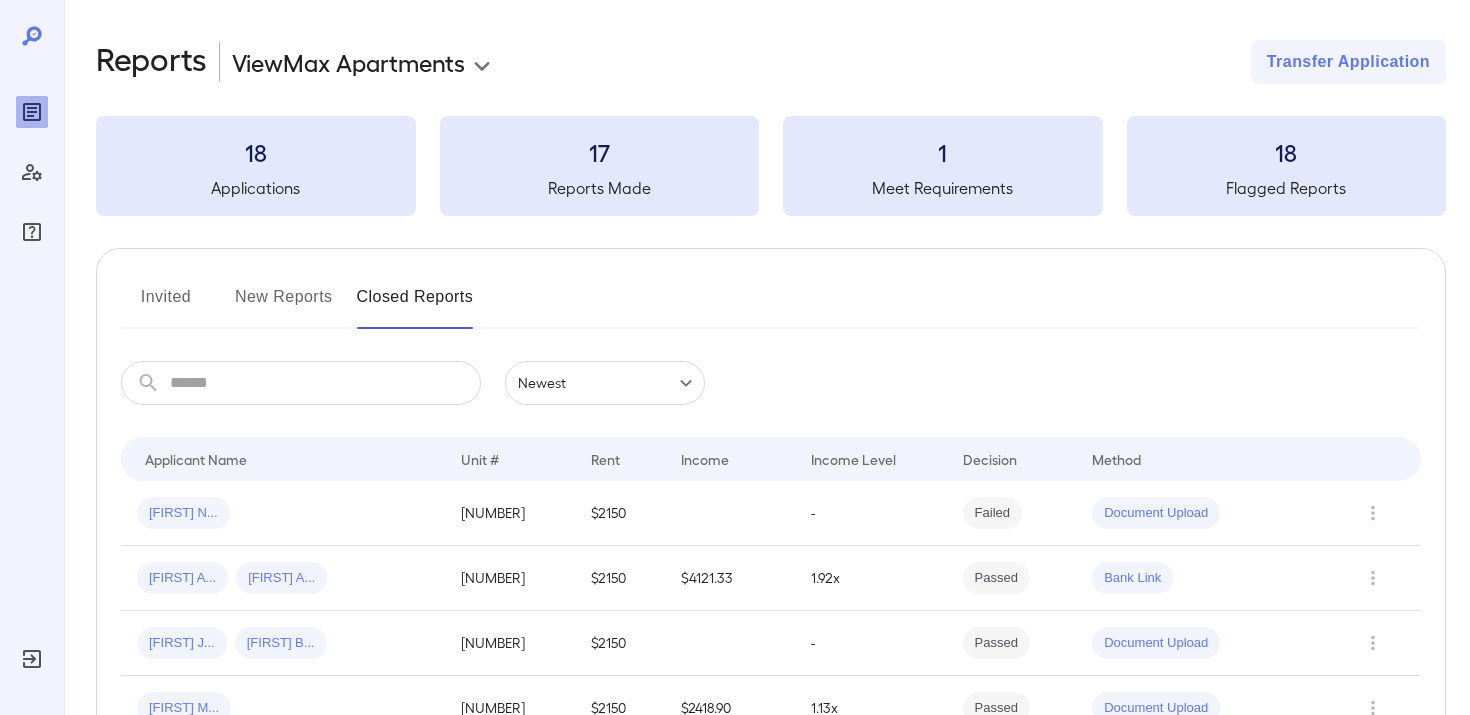 click on "New Reports" at bounding box center (284, 305) 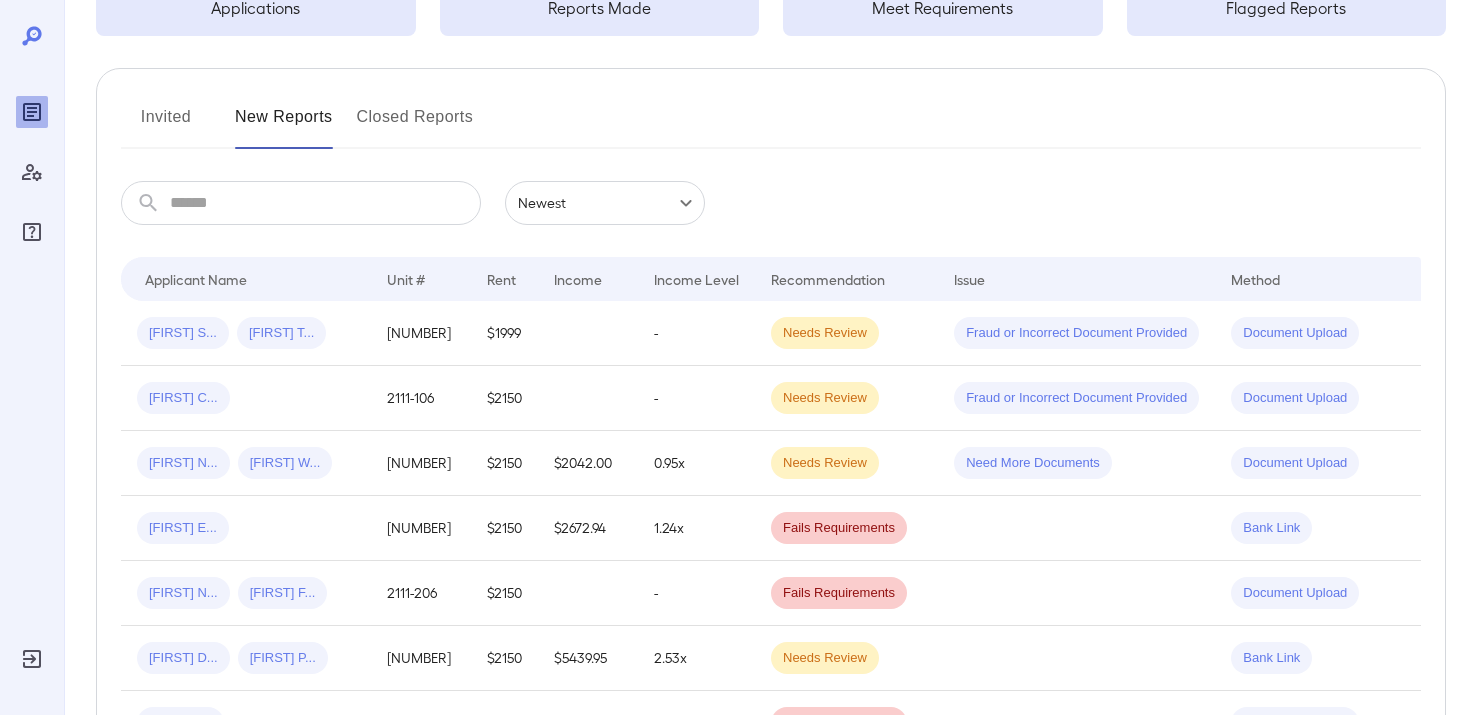 scroll, scrollTop: 168, scrollLeft: 0, axis: vertical 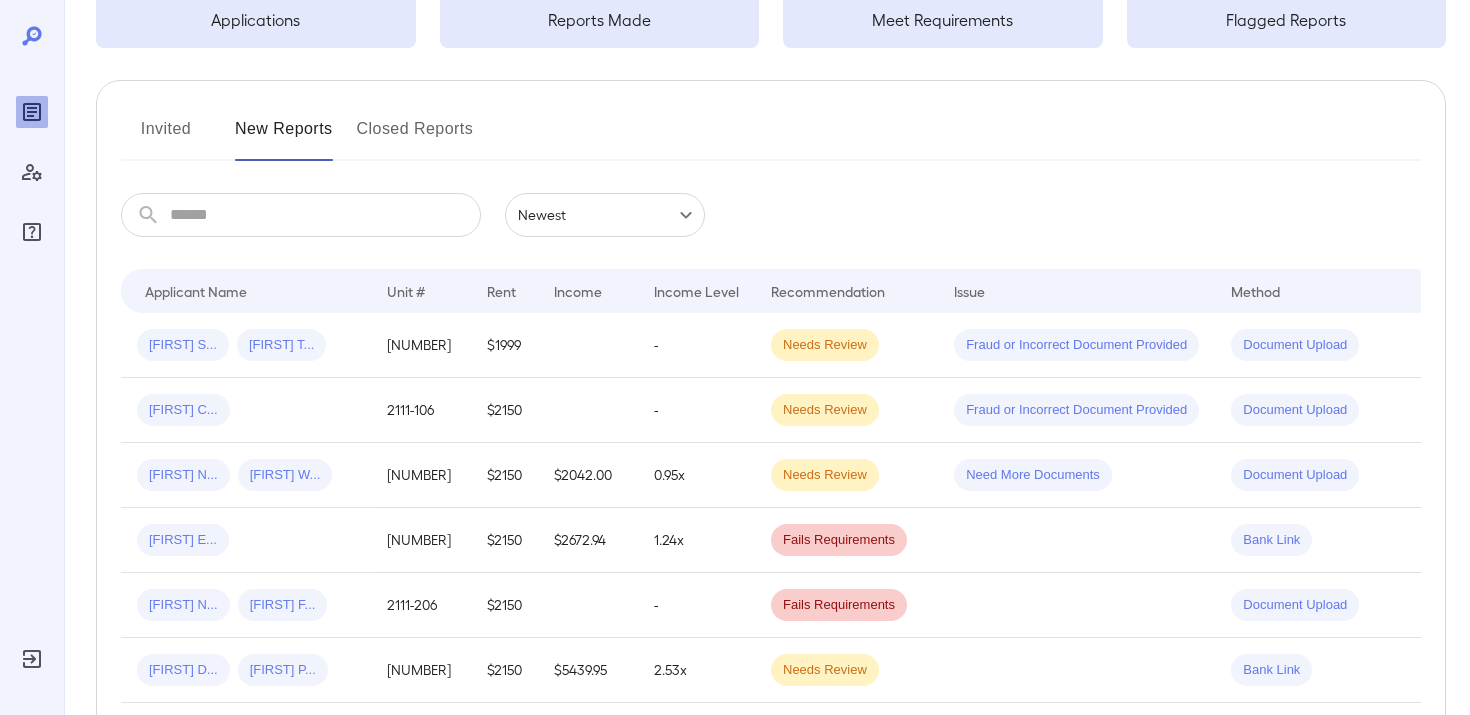 click on "Invited" at bounding box center [166, 137] 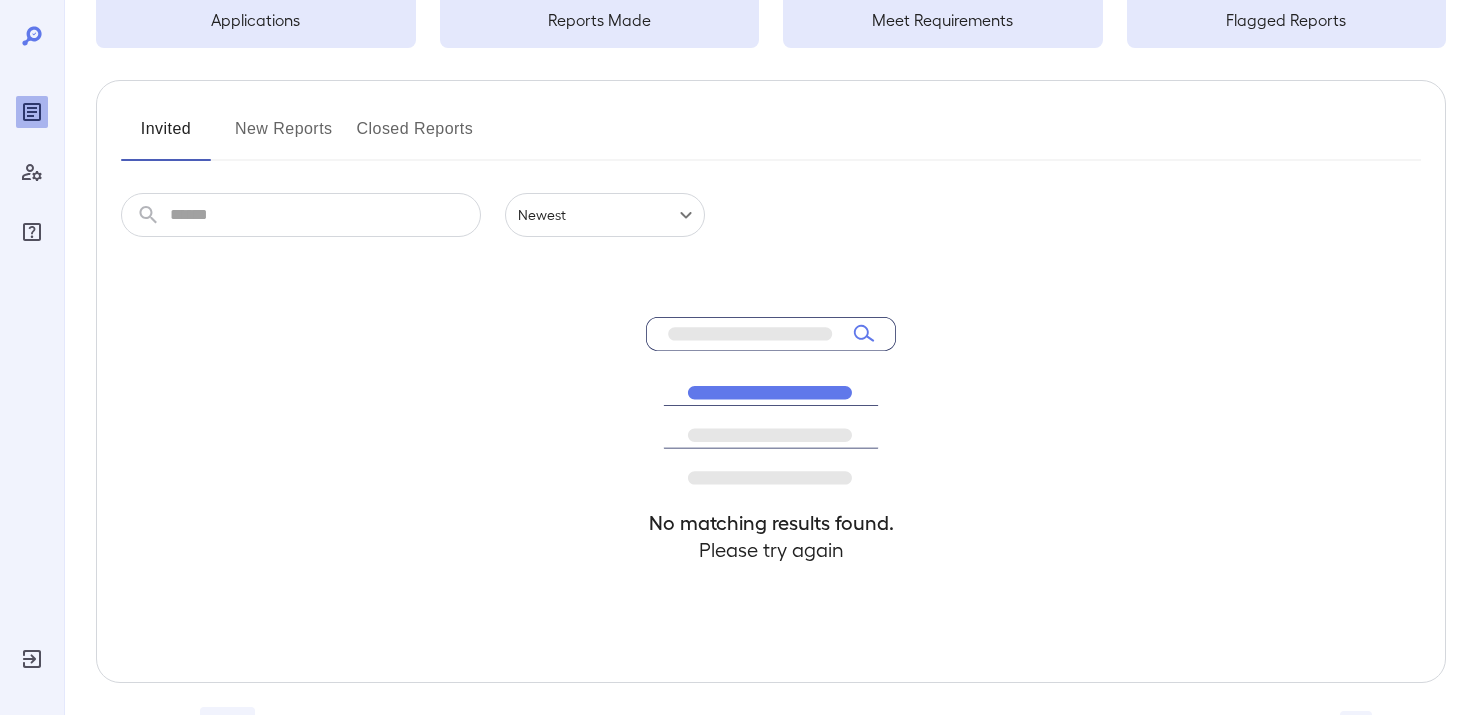 scroll, scrollTop: 0, scrollLeft: 0, axis: both 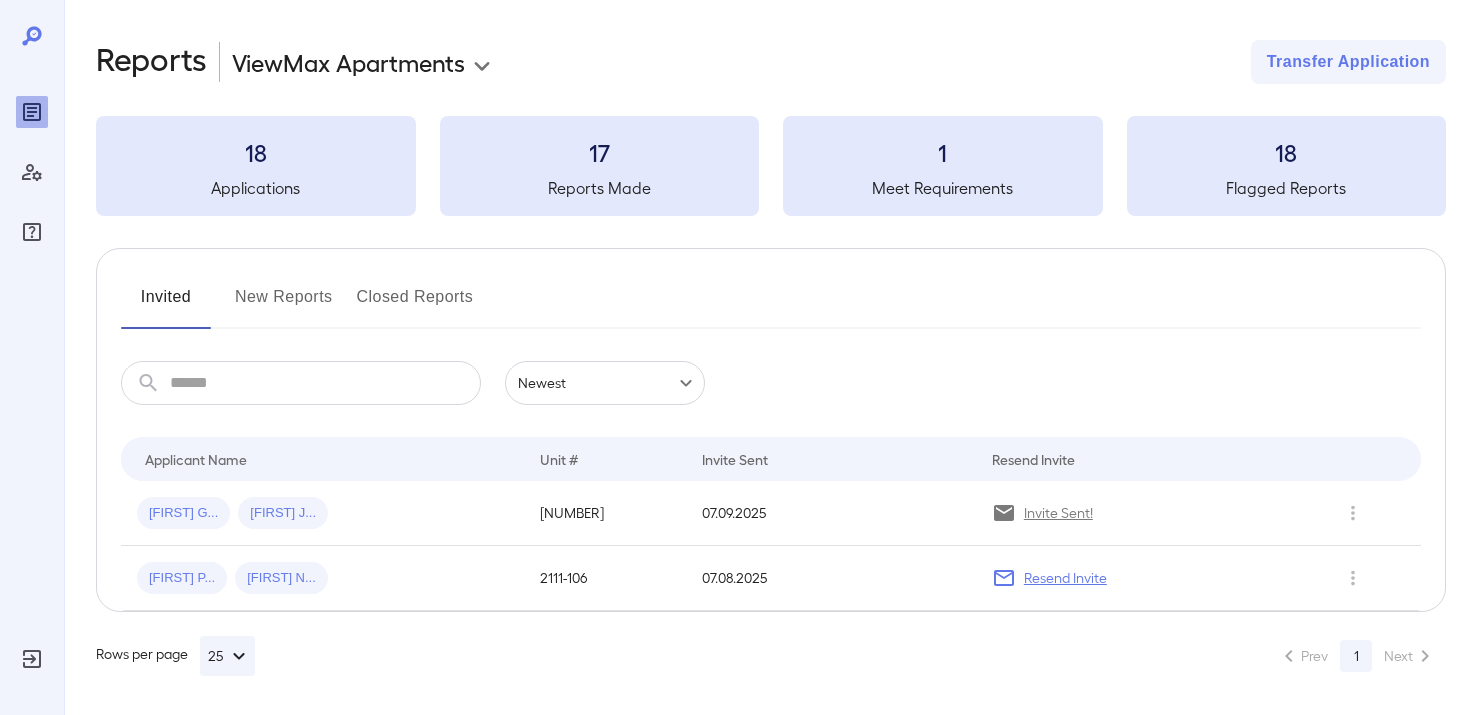 click on "New Reports" at bounding box center (284, 305) 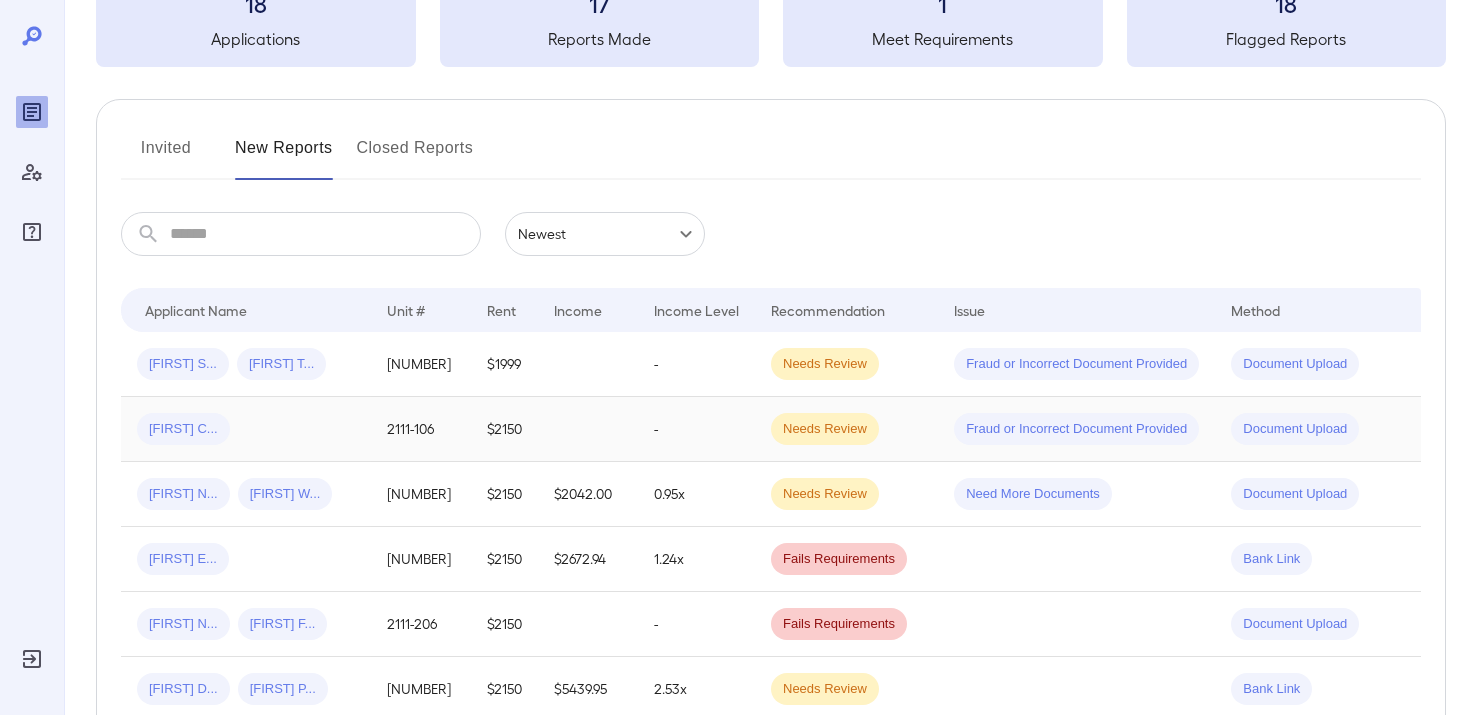 scroll, scrollTop: 168, scrollLeft: 0, axis: vertical 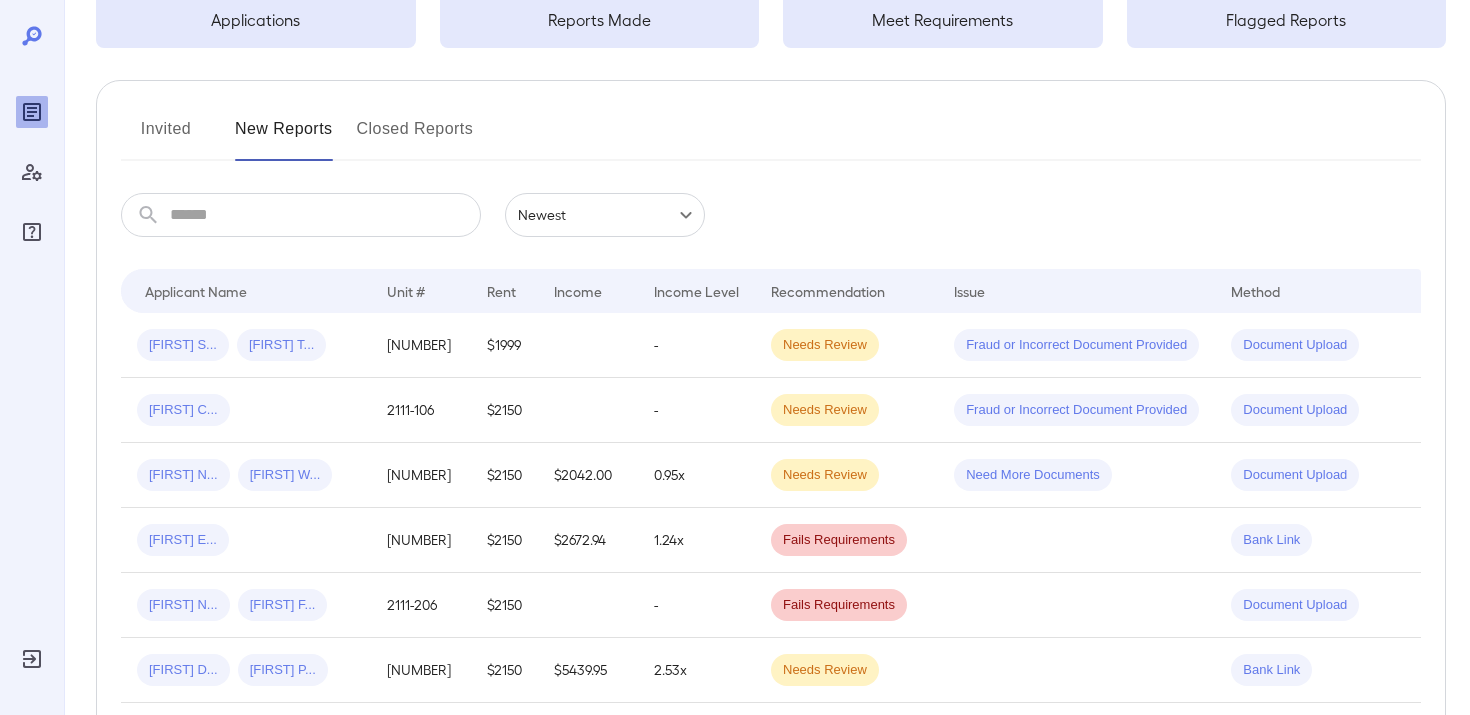 click on "Invited" at bounding box center (166, 137) 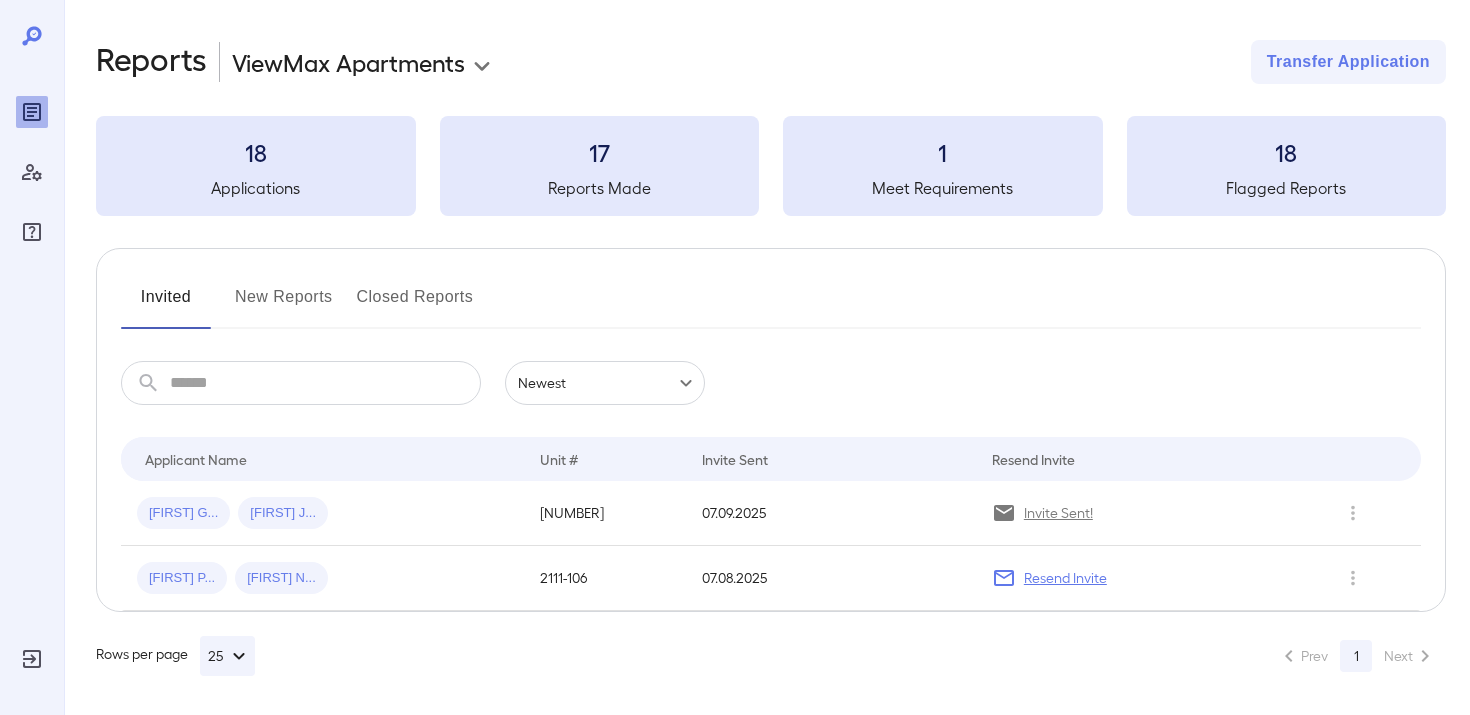 scroll, scrollTop: 1, scrollLeft: 0, axis: vertical 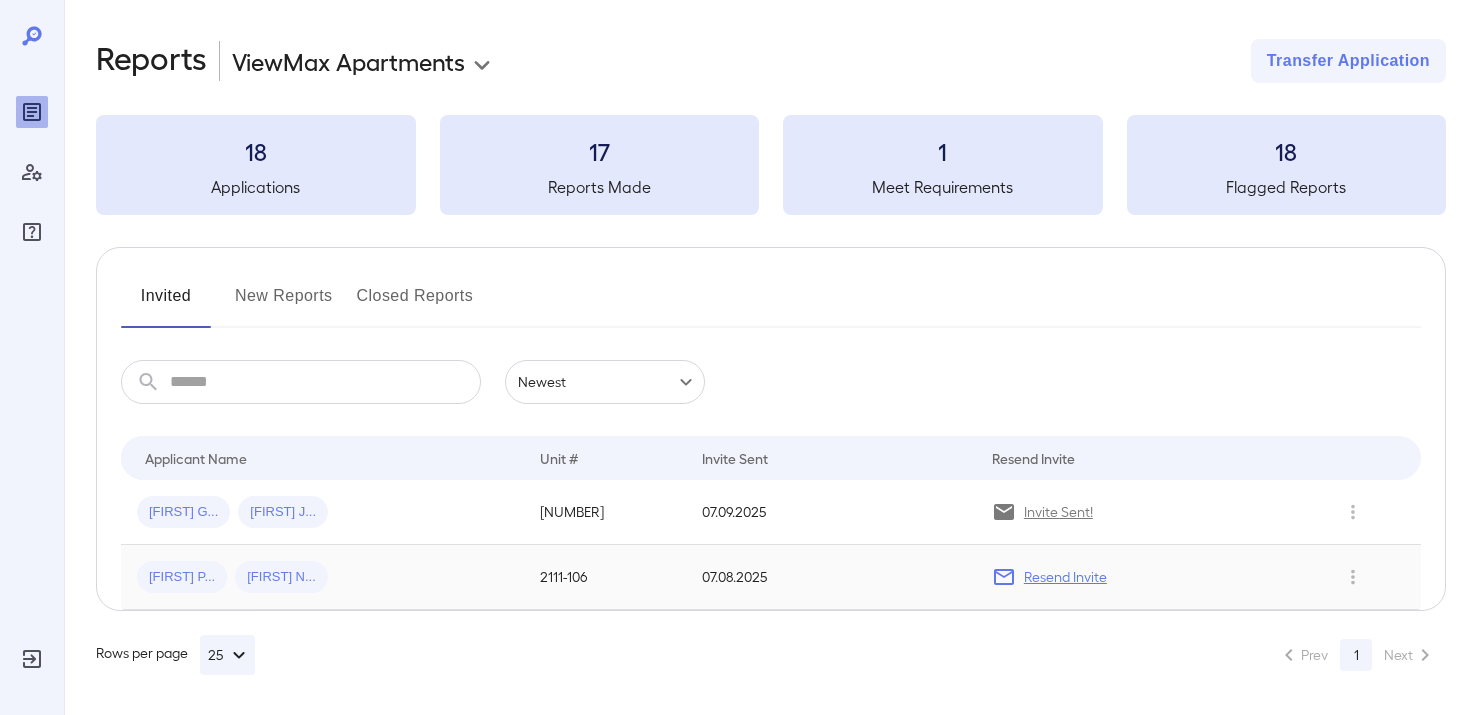 click on "[FIRST] P... [FIRST] N..." at bounding box center [322, 577] 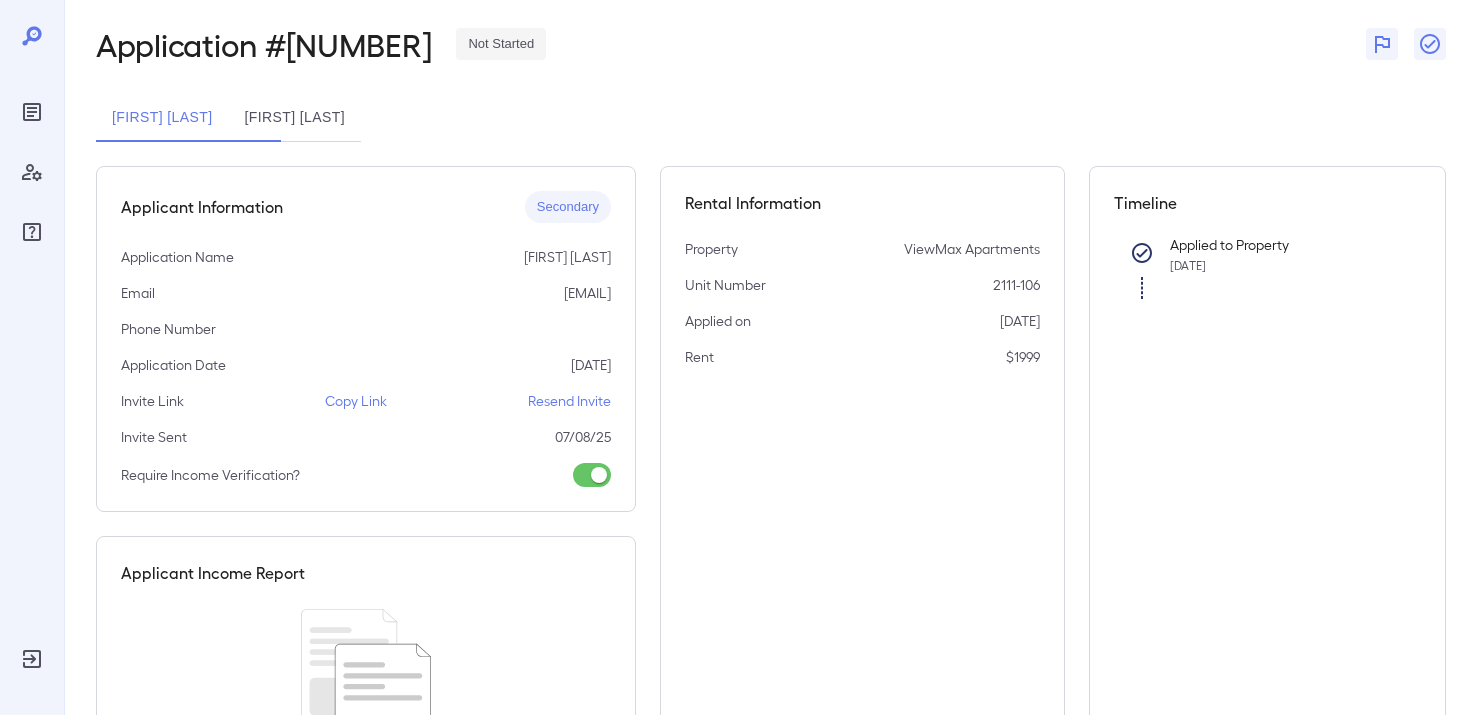 scroll, scrollTop: 75, scrollLeft: 0, axis: vertical 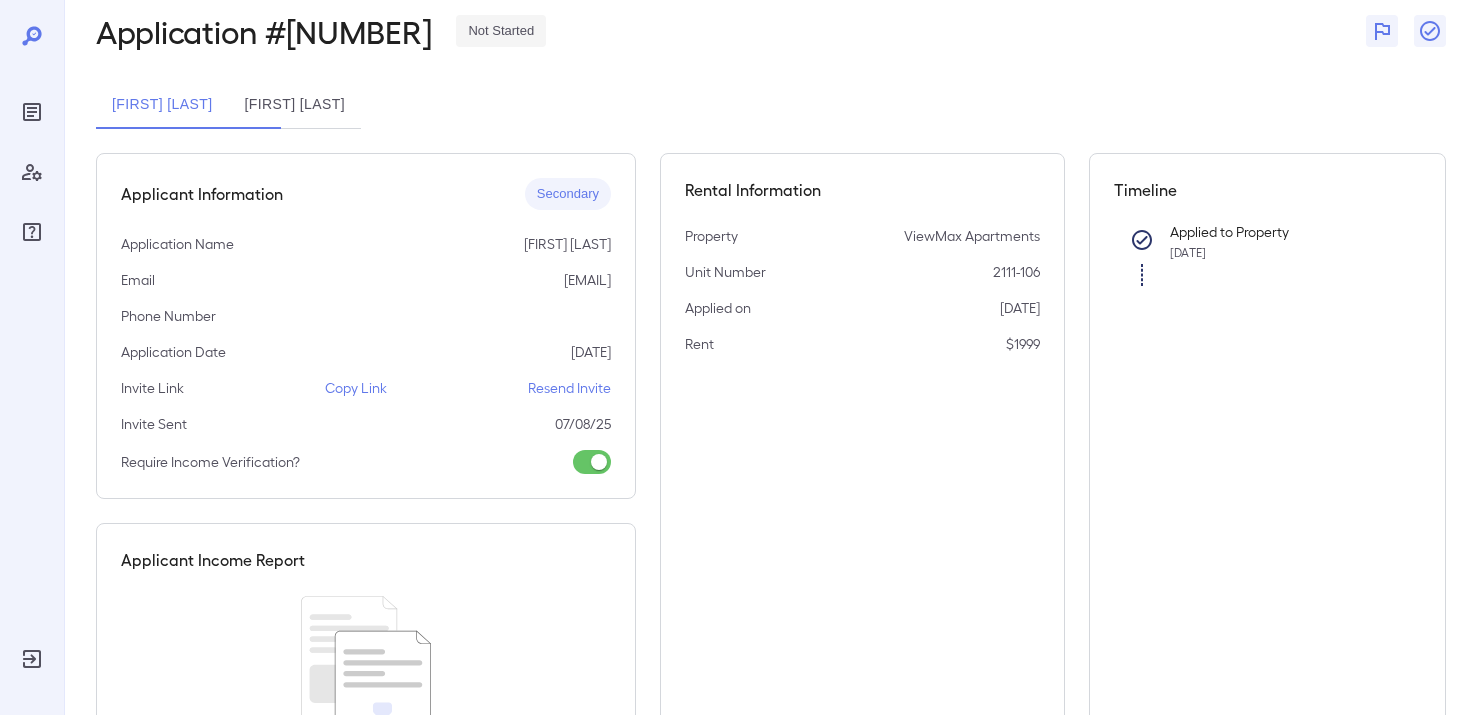 click on "[FIRST] [LAST]" at bounding box center [295, 105] 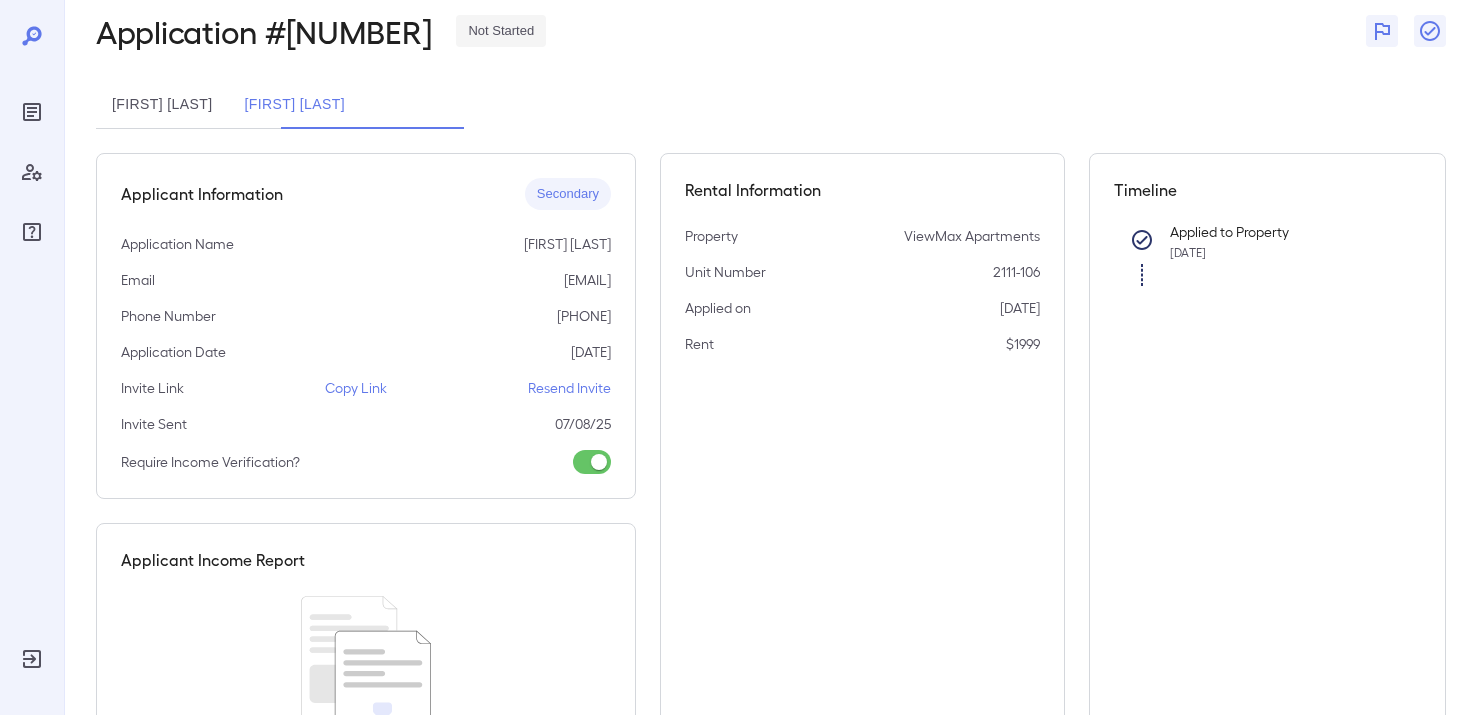 click on "[FIRST] [LAST]" at bounding box center [162, 105] 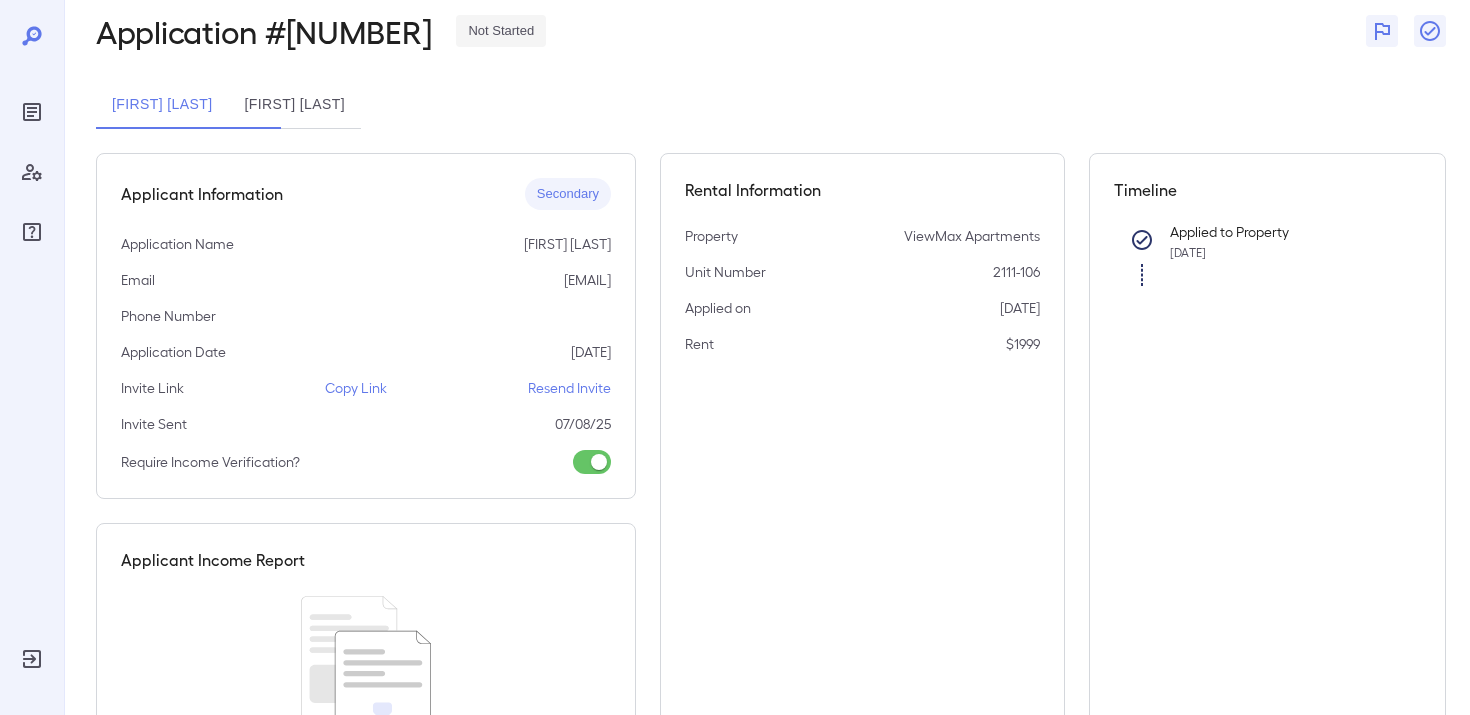 type 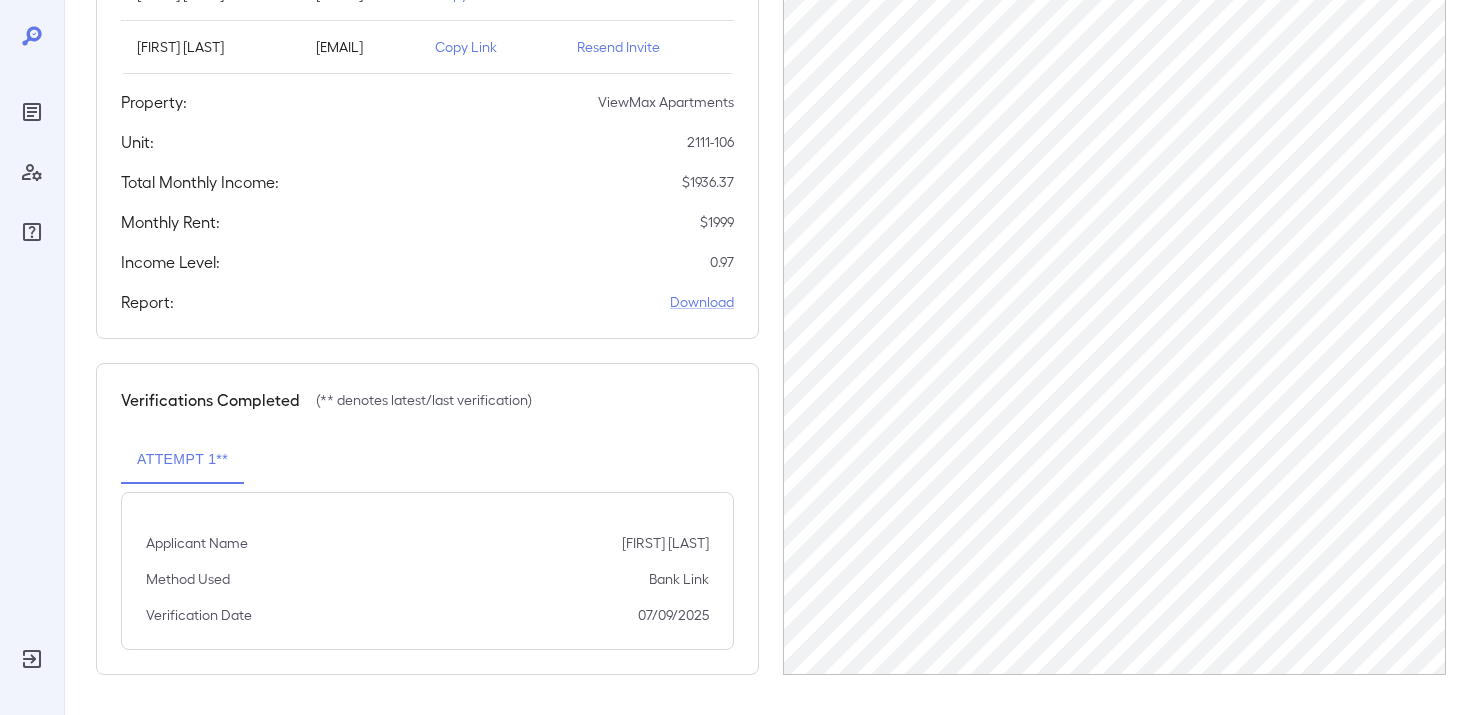 scroll, scrollTop: 0, scrollLeft: 0, axis: both 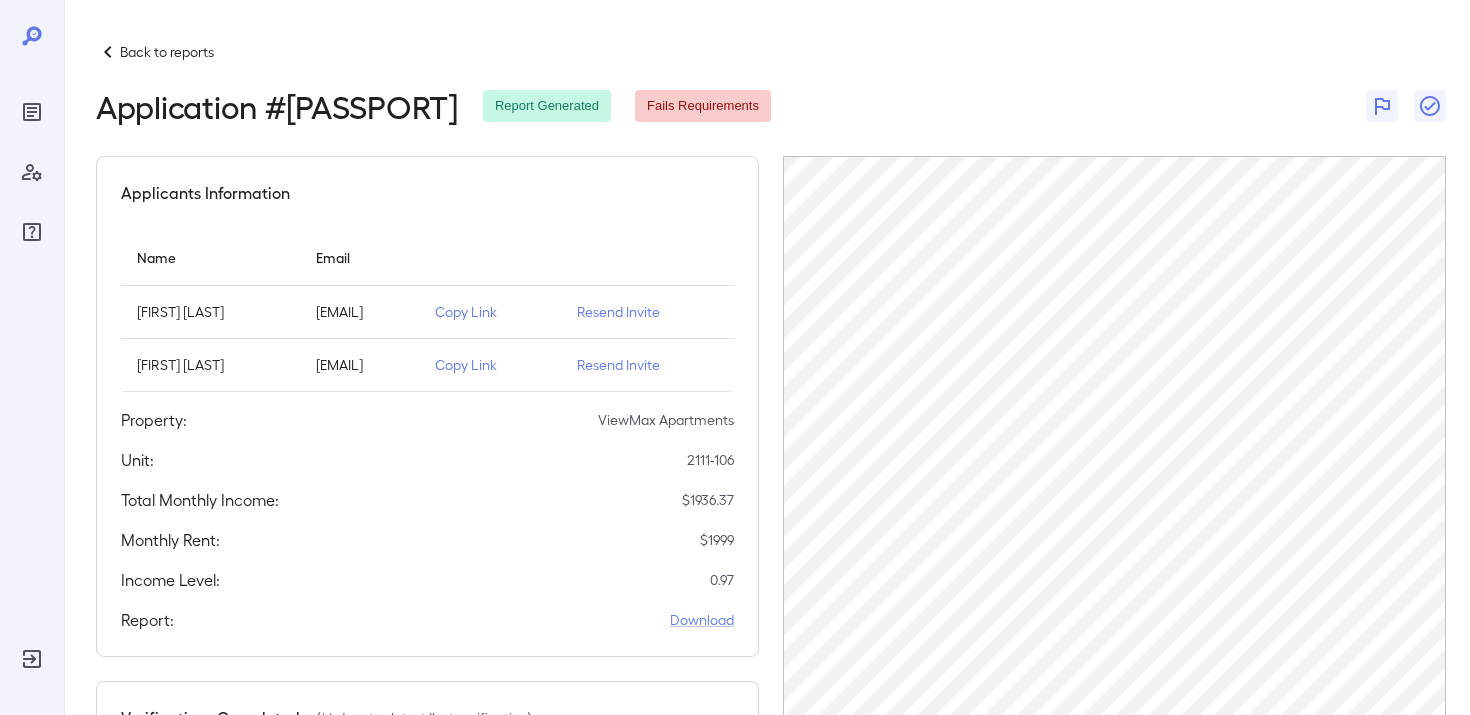 click at bounding box center (108, 52) 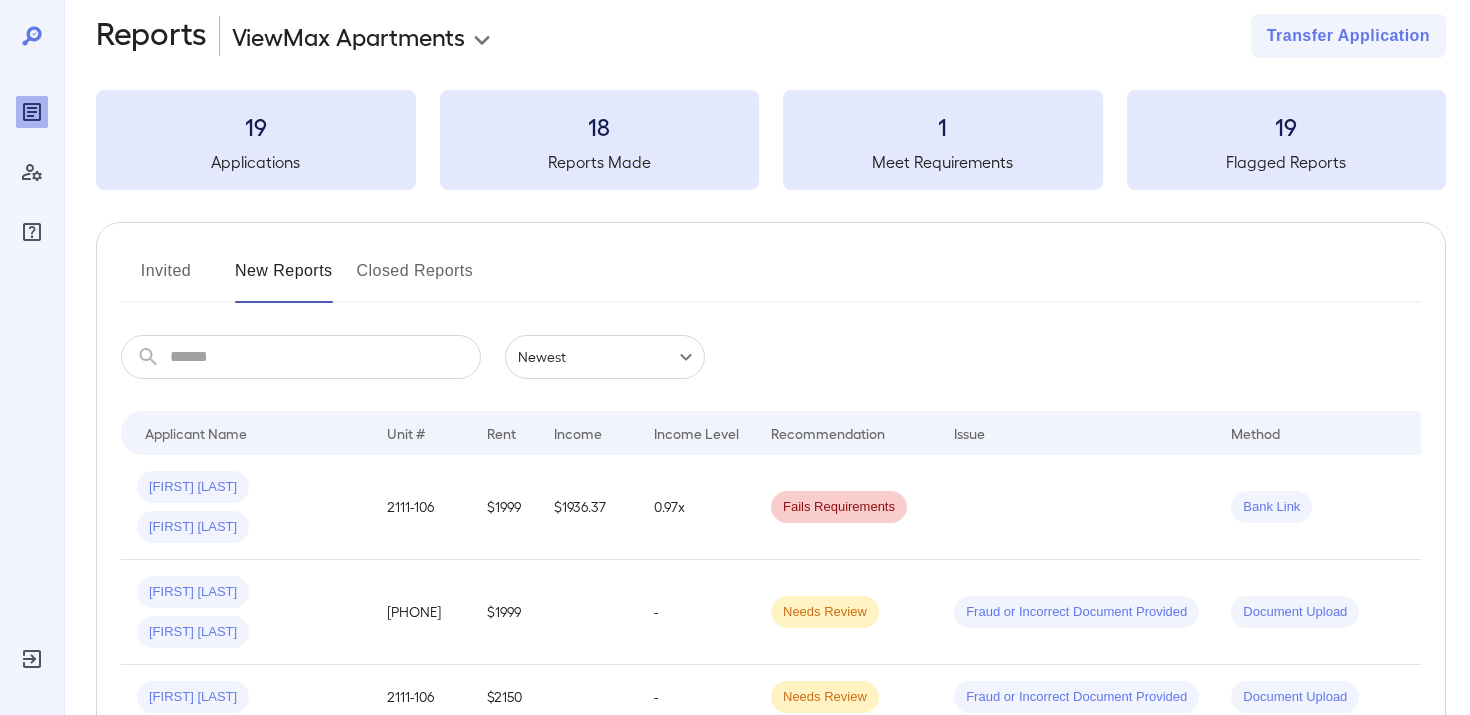 scroll, scrollTop: 5, scrollLeft: 0, axis: vertical 